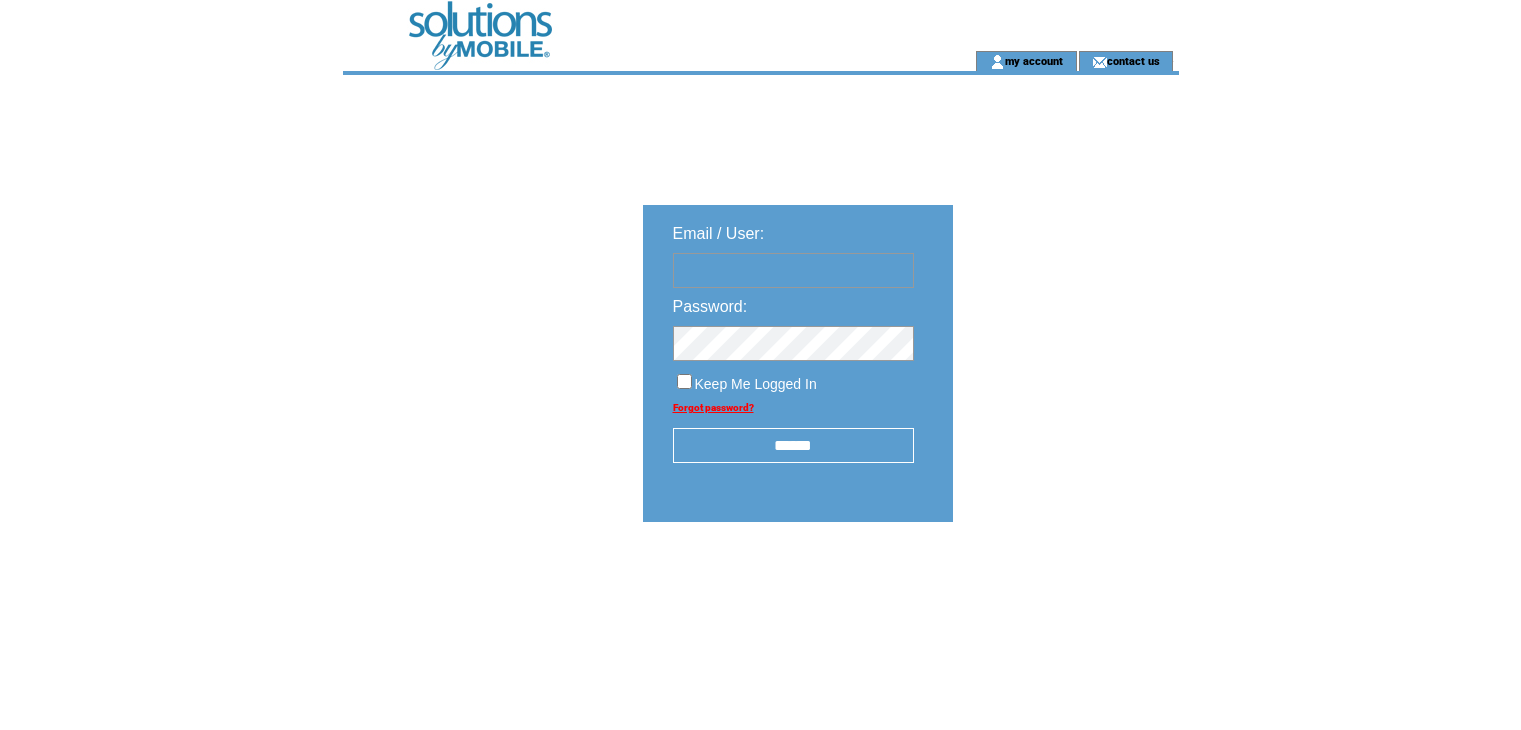 scroll, scrollTop: 0, scrollLeft: 0, axis: both 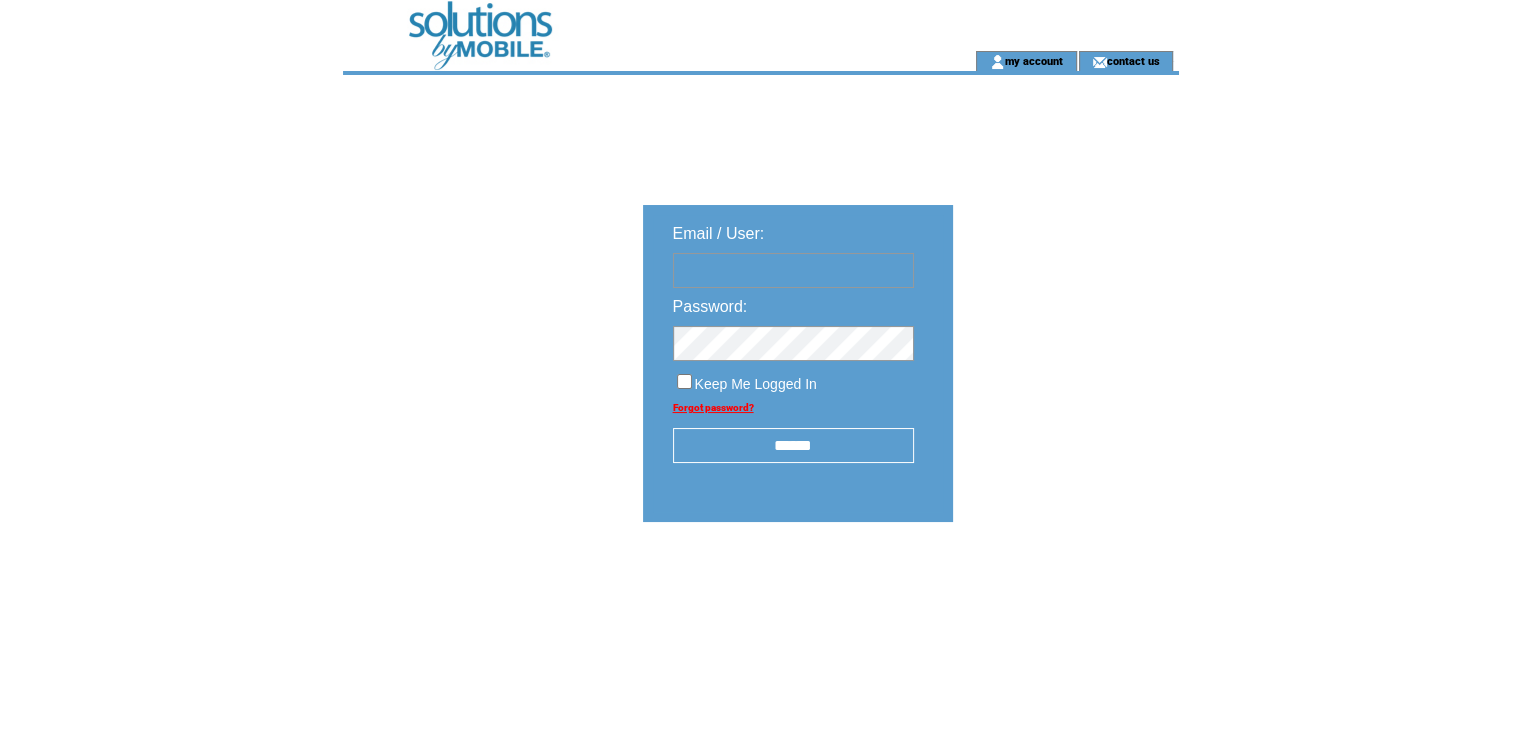 click at bounding box center [793, 270] 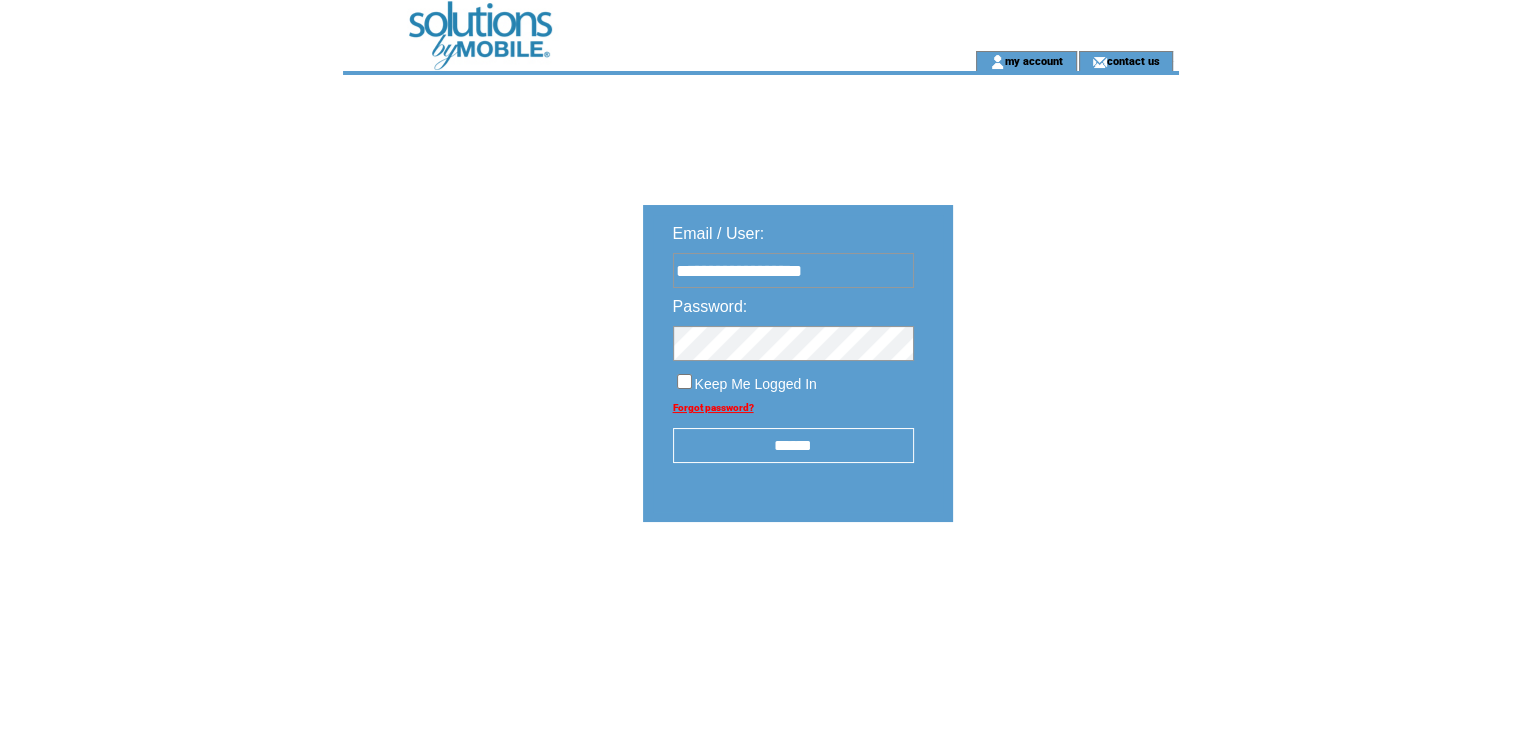 click on "******" at bounding box center (793, 445) 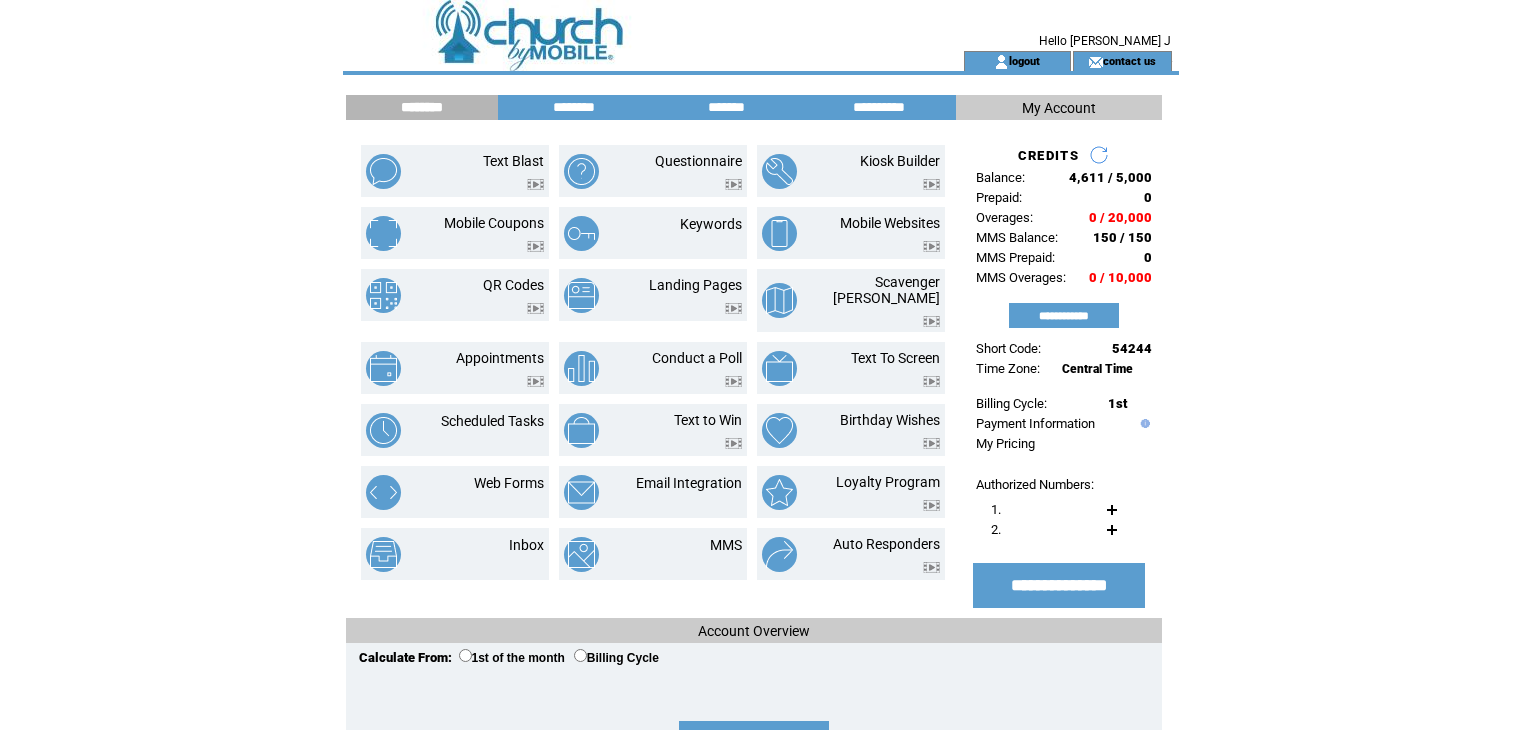 scroll, scrollTop: 0, scrollLeft: 0, axis: both 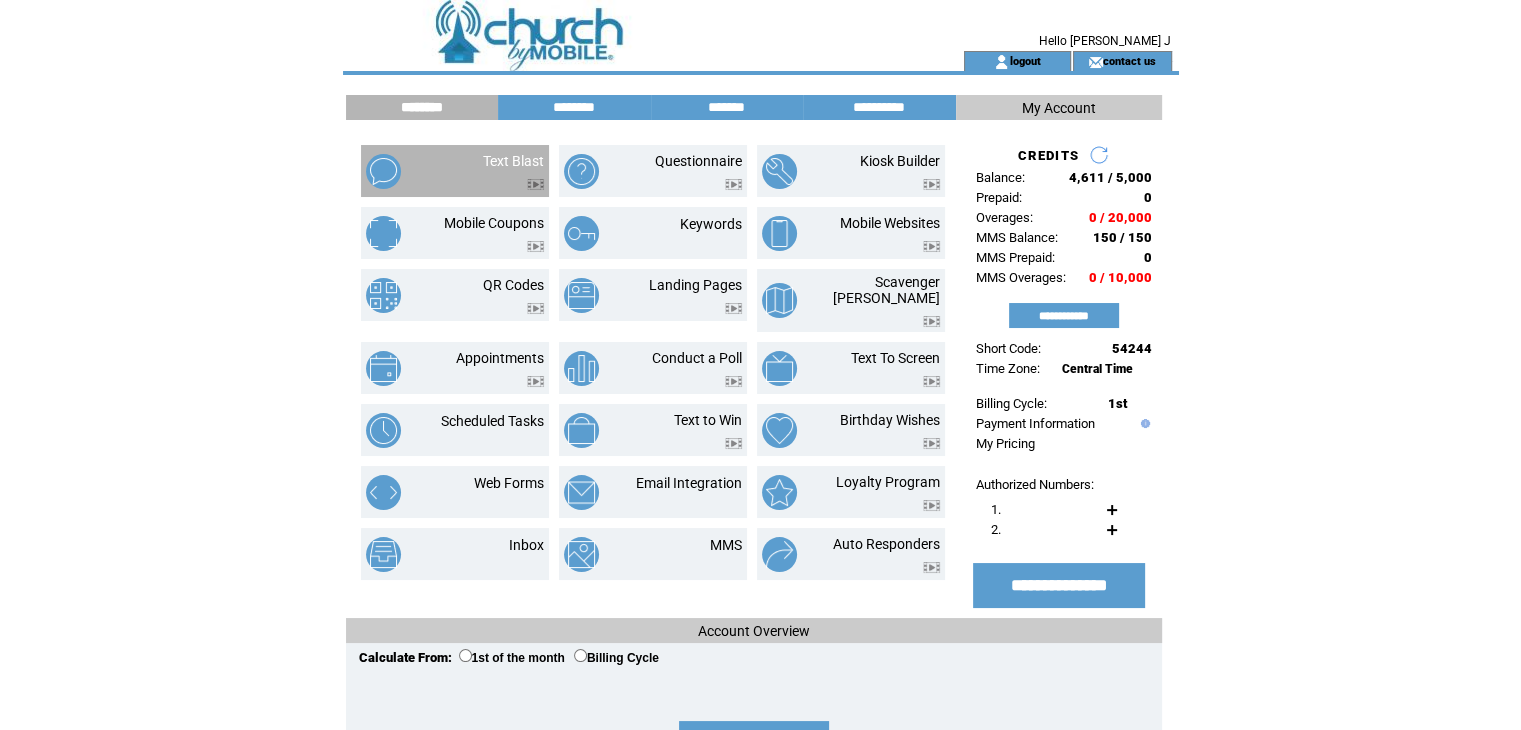 click at bounding box center [513, 179] 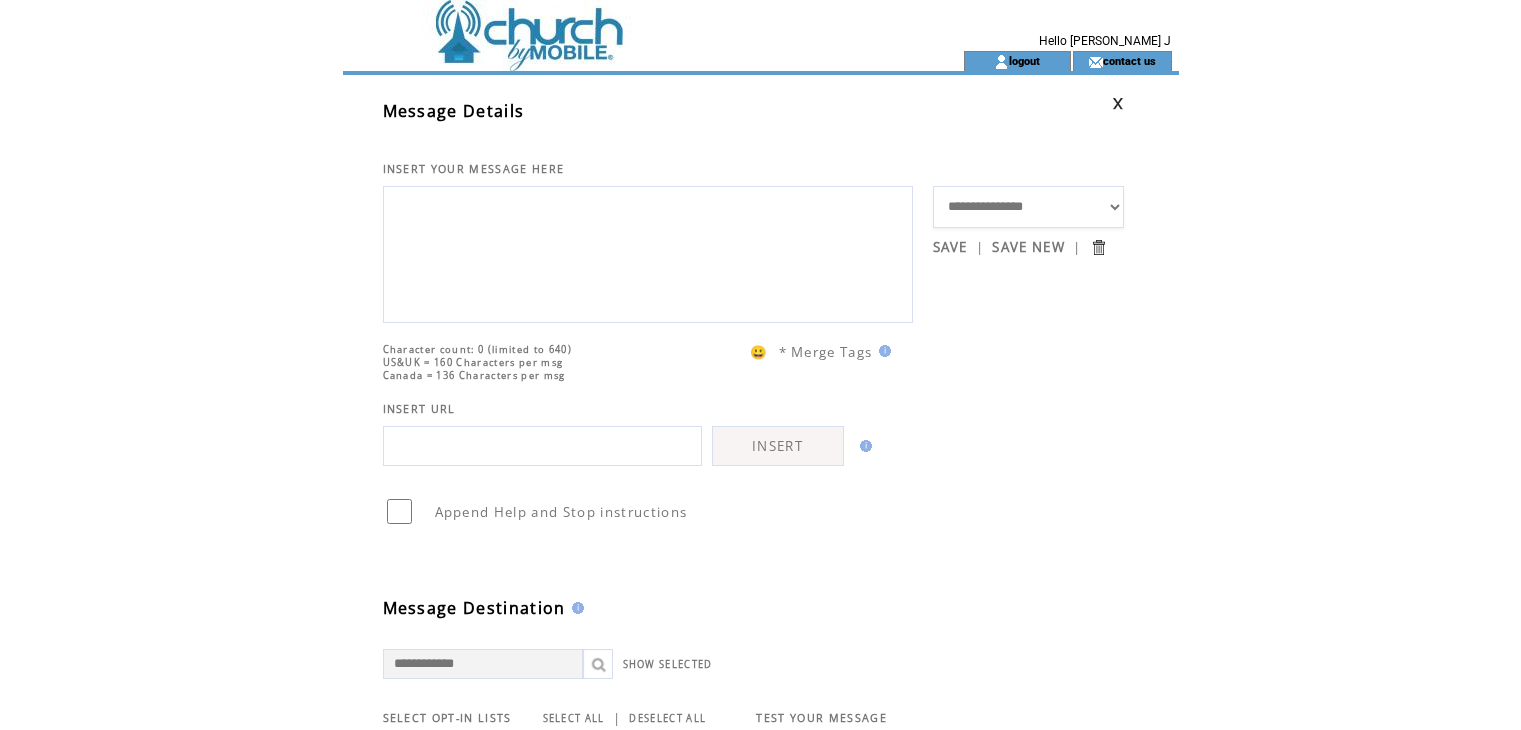scroll, scrollTop: 0, scrollLeft: 0, axis: both 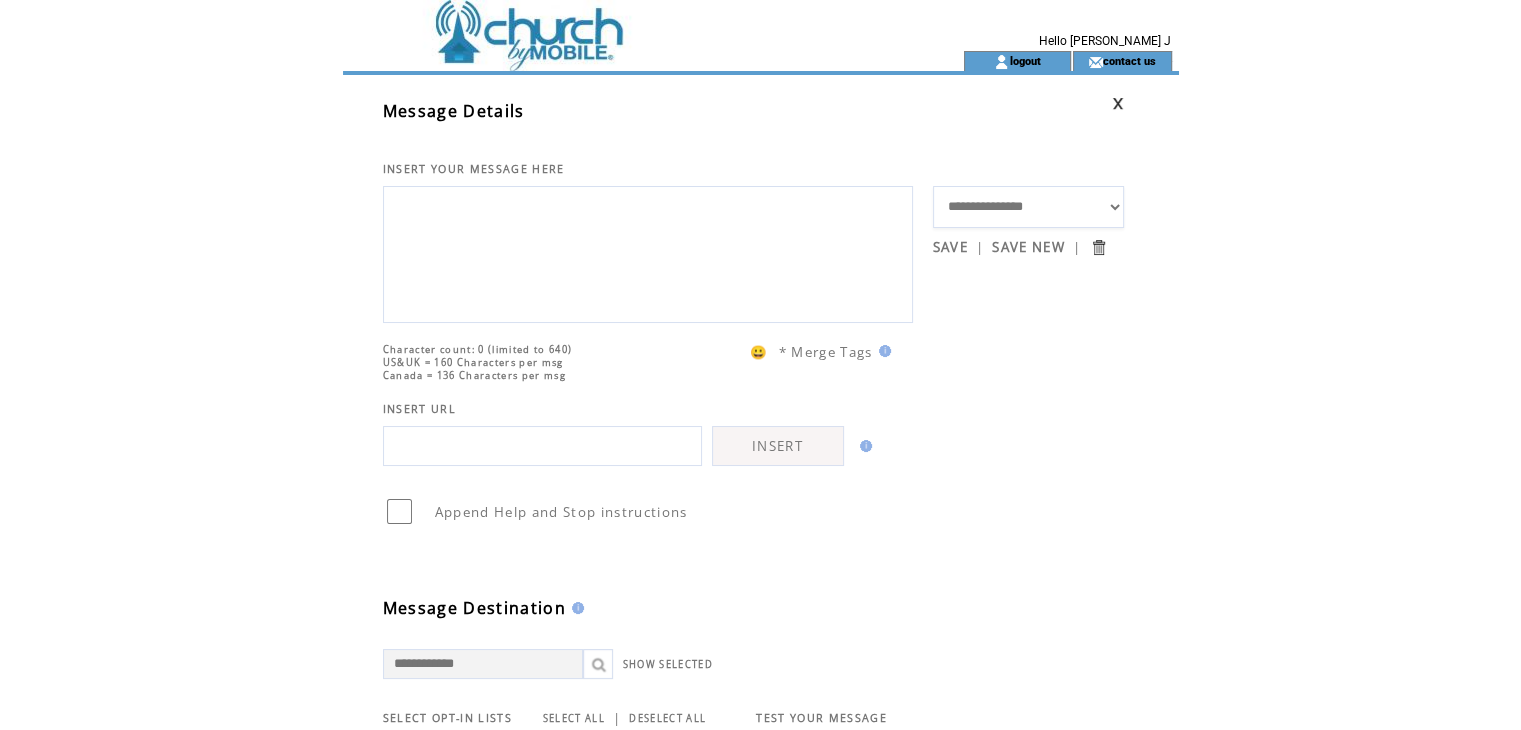 click on "**********" at bounding box center [1029, 207] 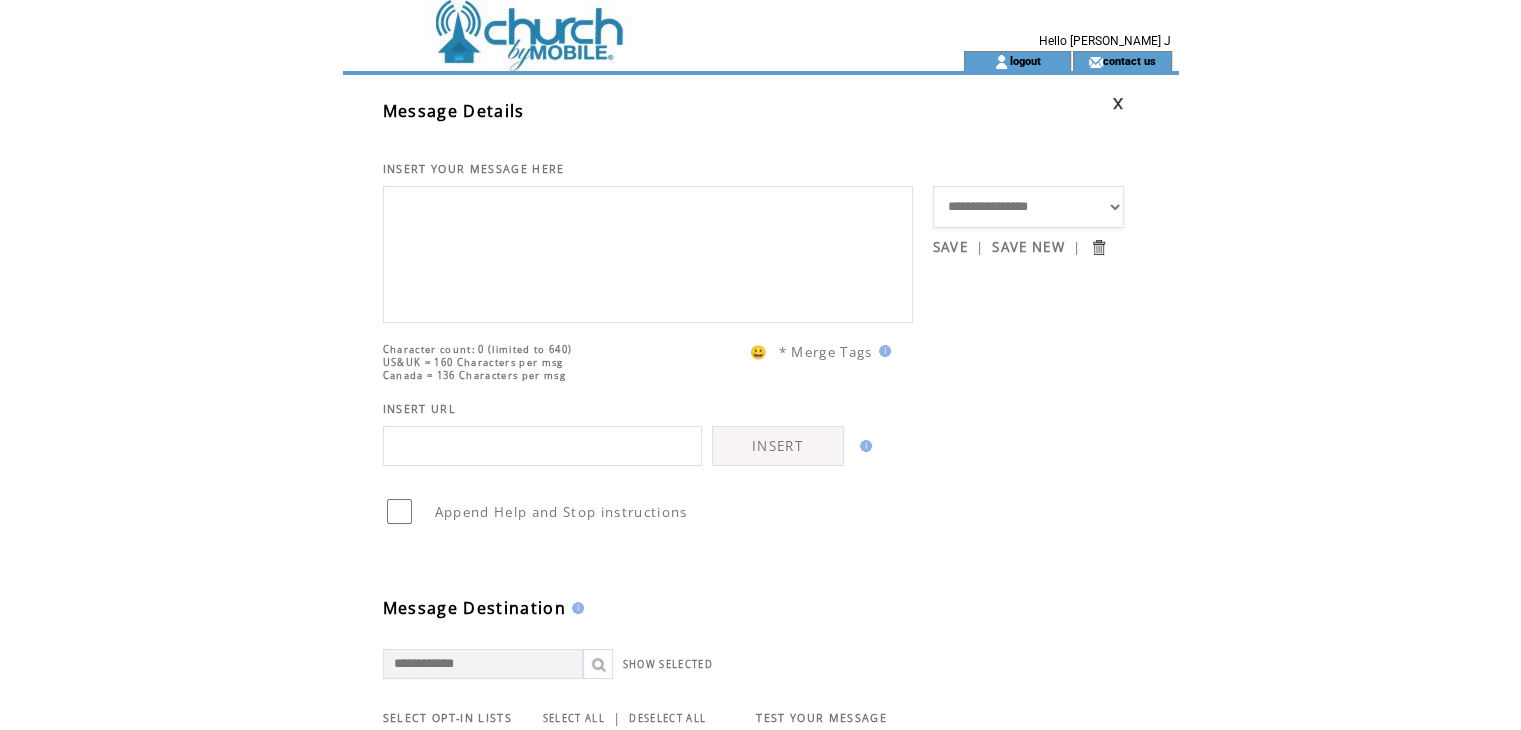 click on "**********" at bounding box center [1029, 207] 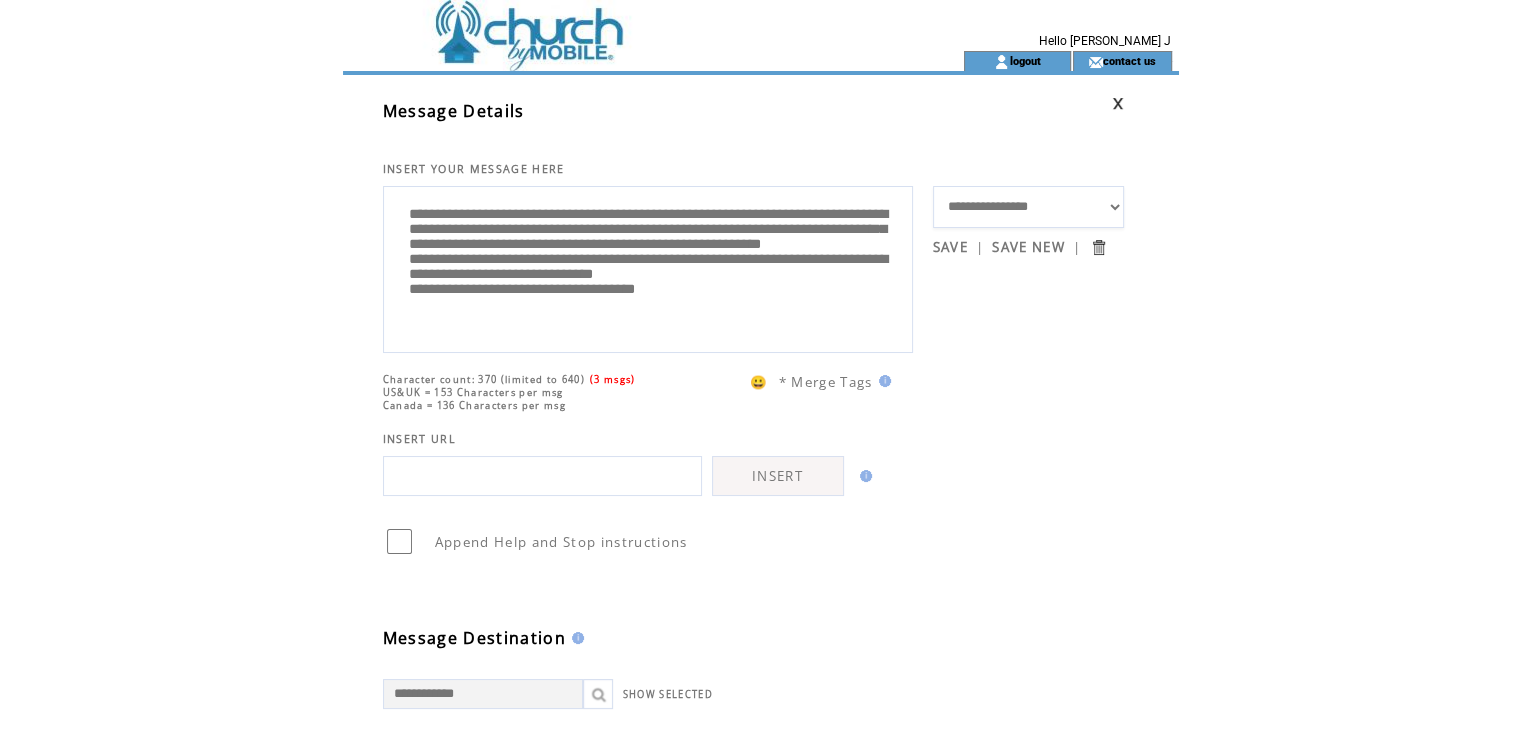 scroll, scrollTop: 40, scrollLeft: 0, axis: vertical 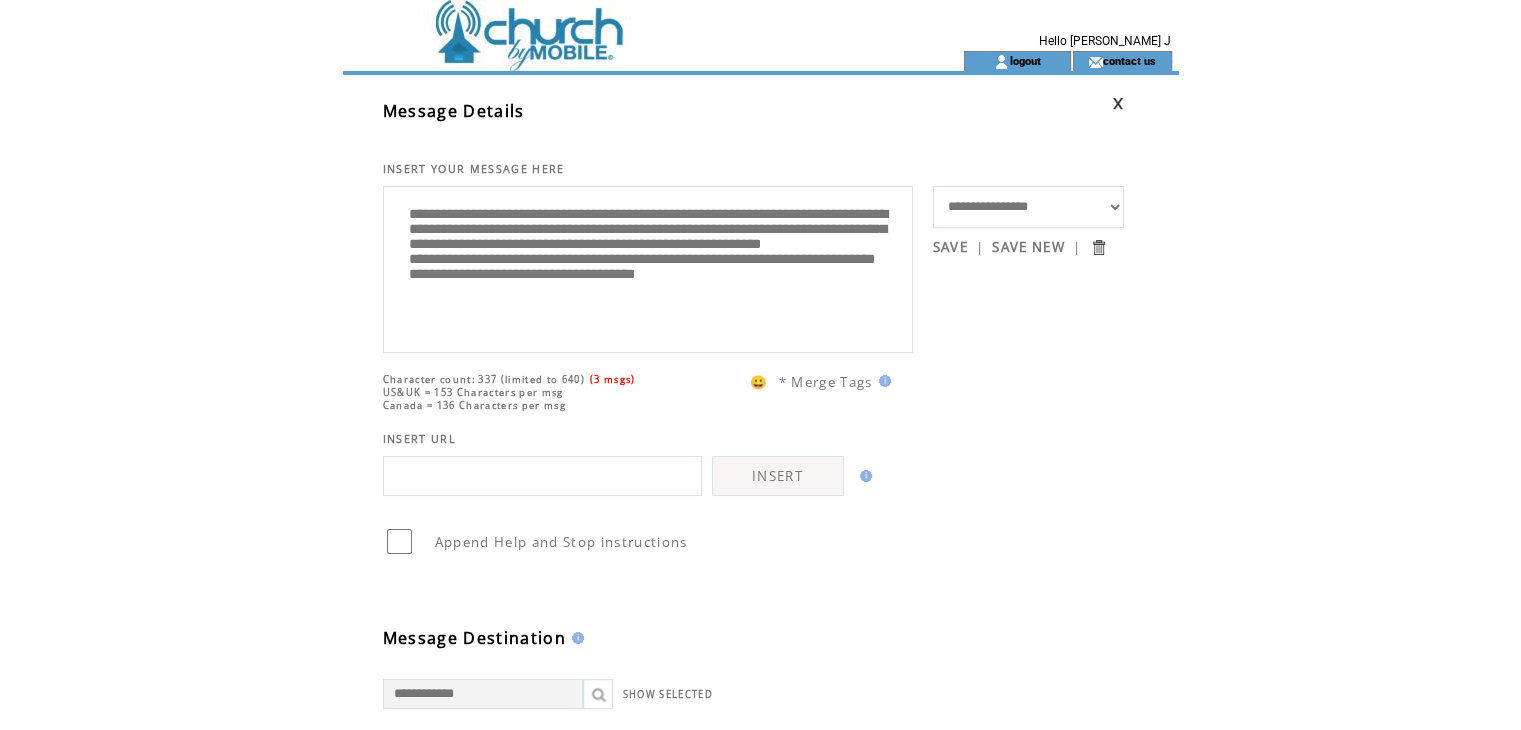 type on "**********" 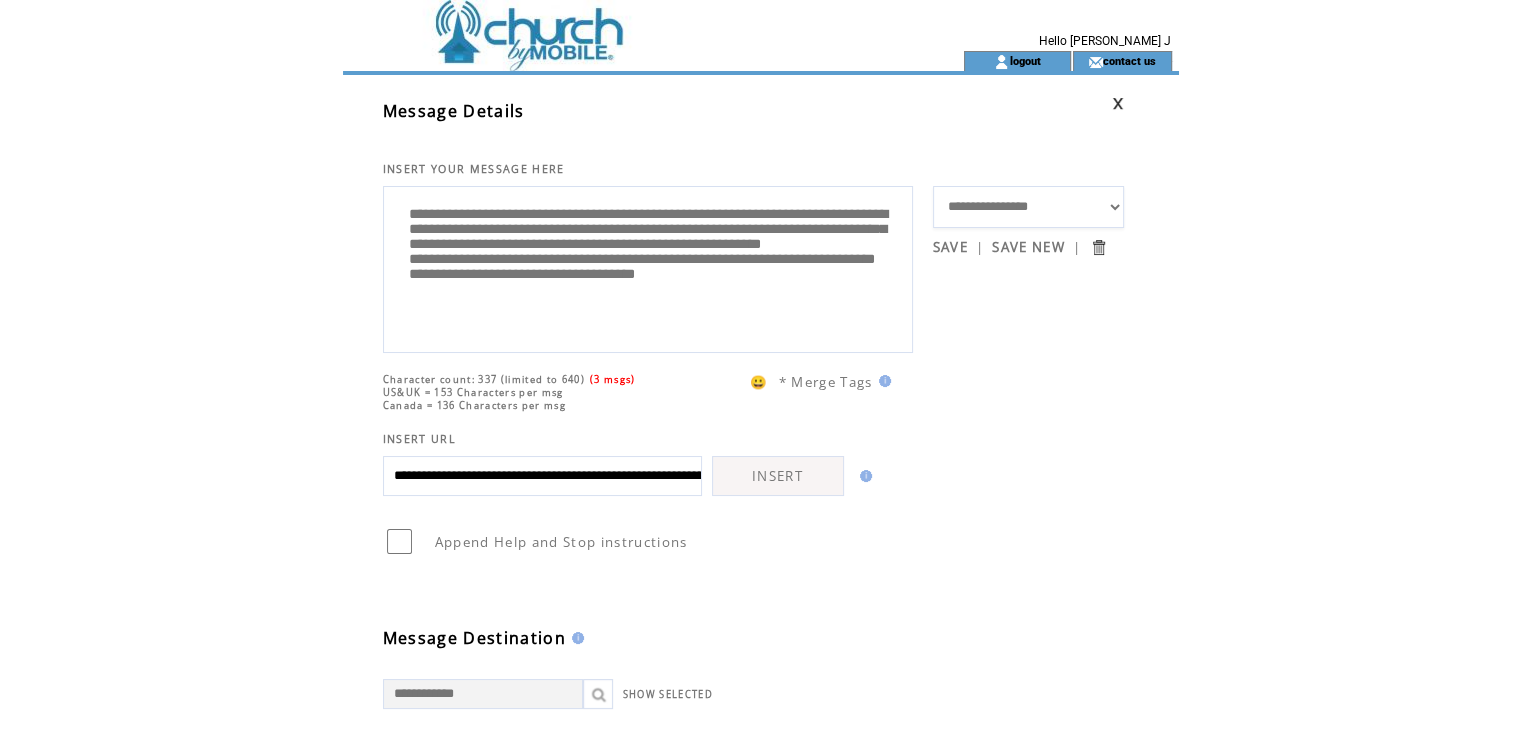 scroll, scrollTop: 0, scrollLeft: 376, axis: horizontal 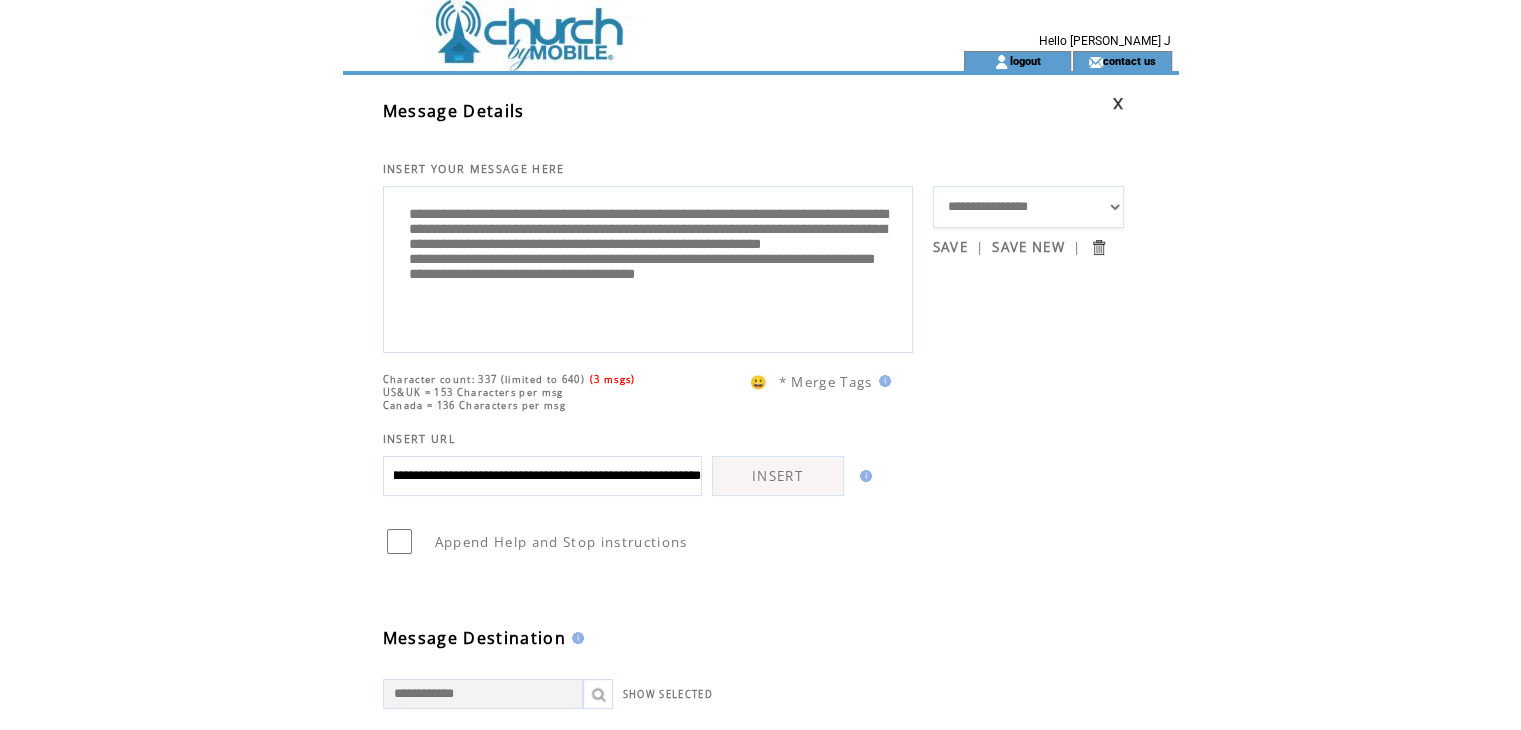 type on "**********" 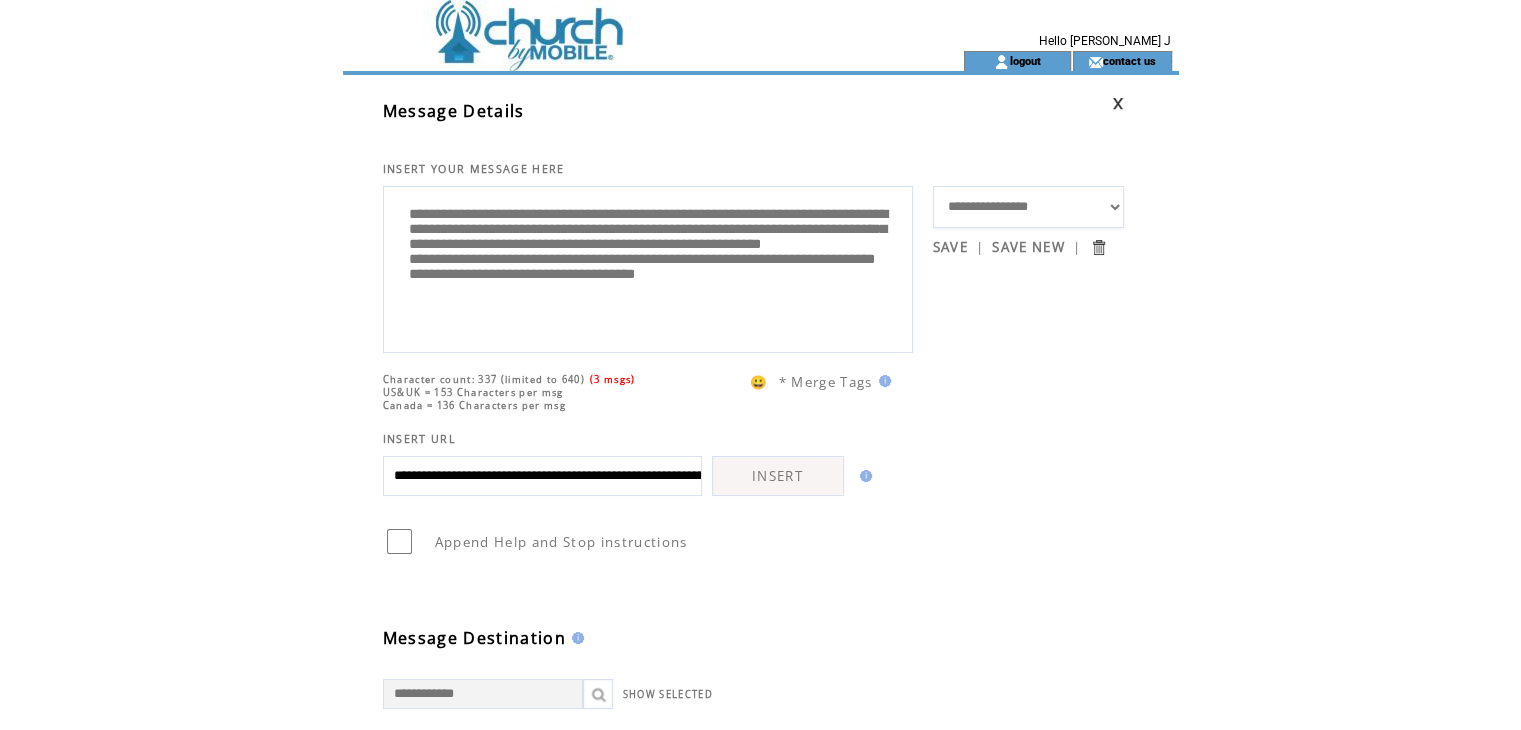 click on "INSERT" at bounding box center (778, 476) 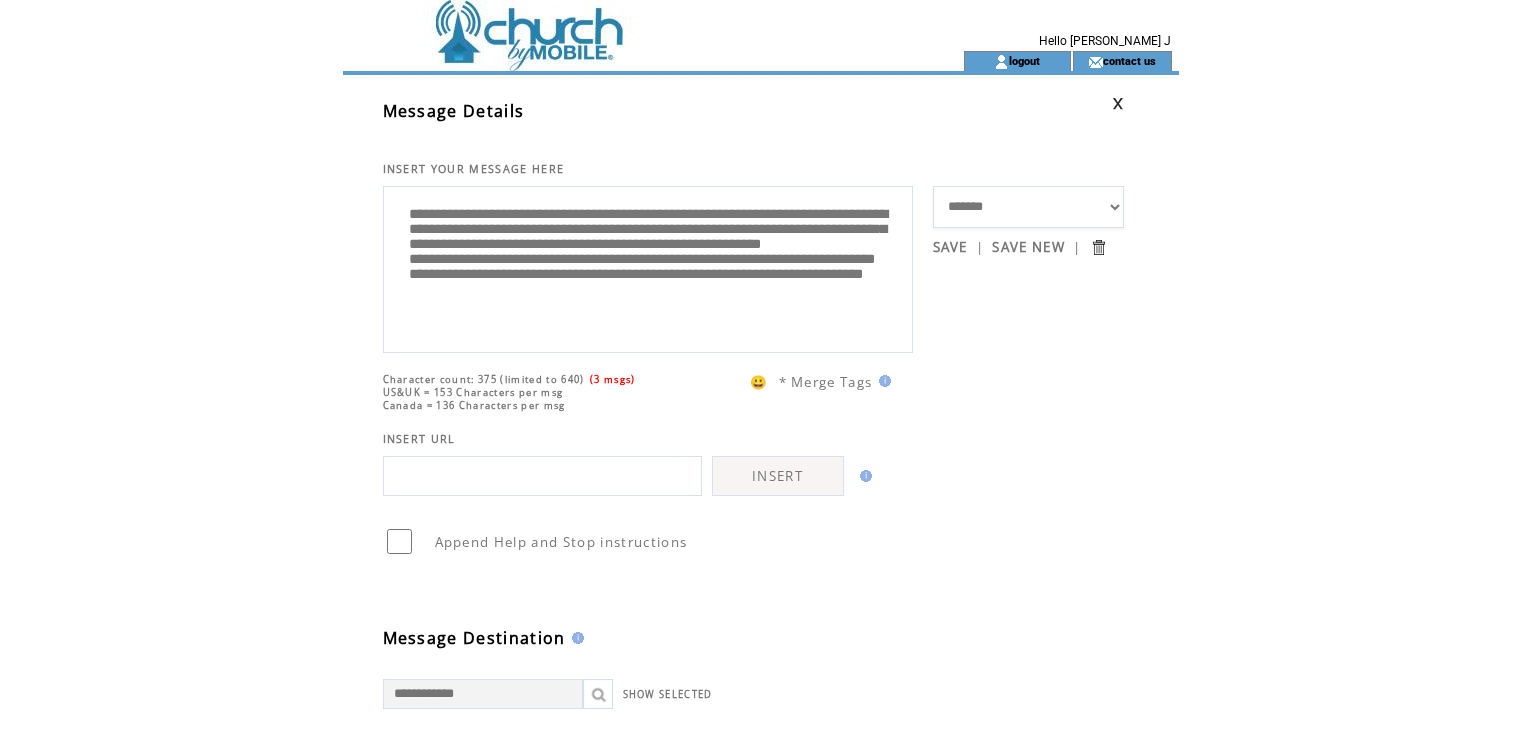 scroll, scrollTop: 0, scrollLeft: 0, axis: both 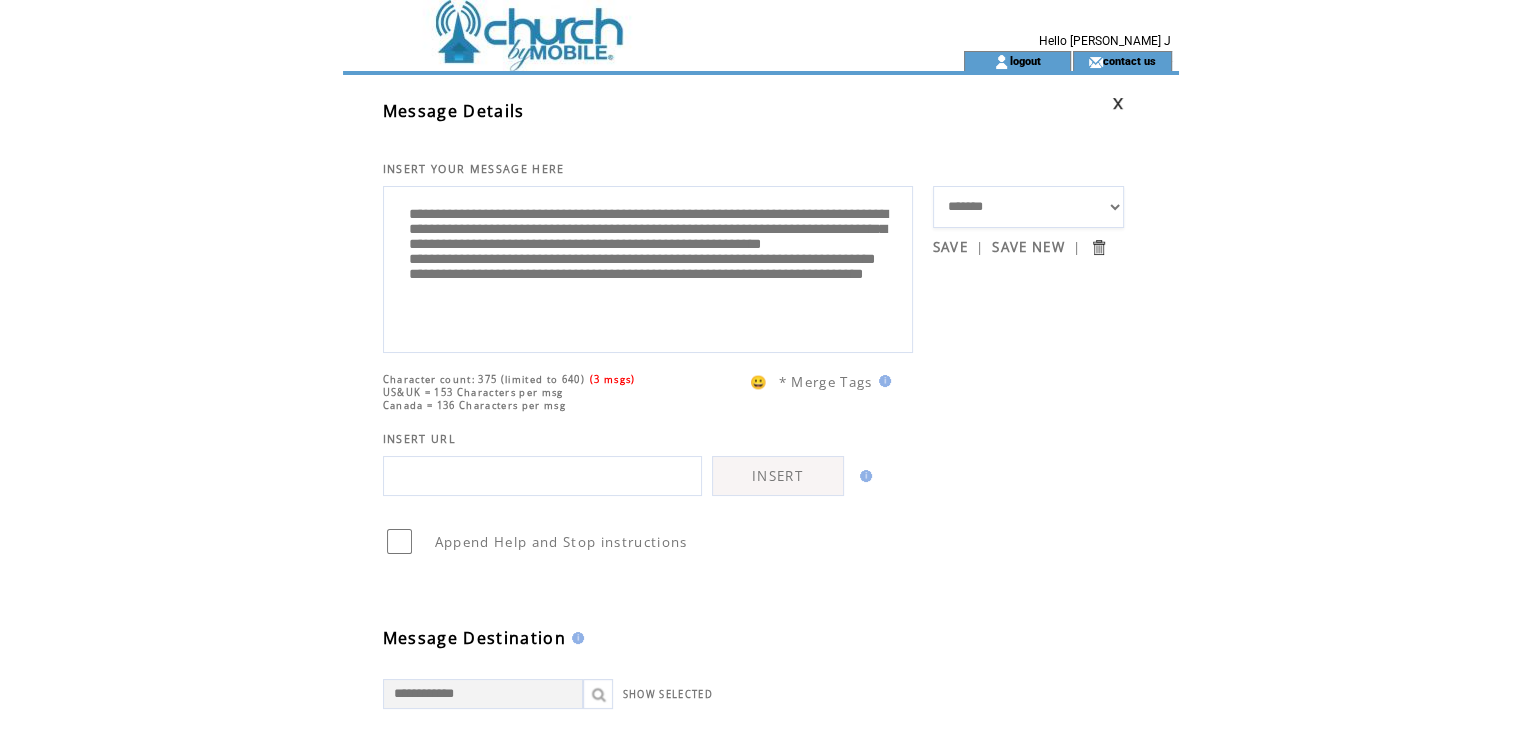 drag, startPoint x: 741, startPoint y: 325, endPoint x: 405, endPoint y: 333, distance: 336.0952 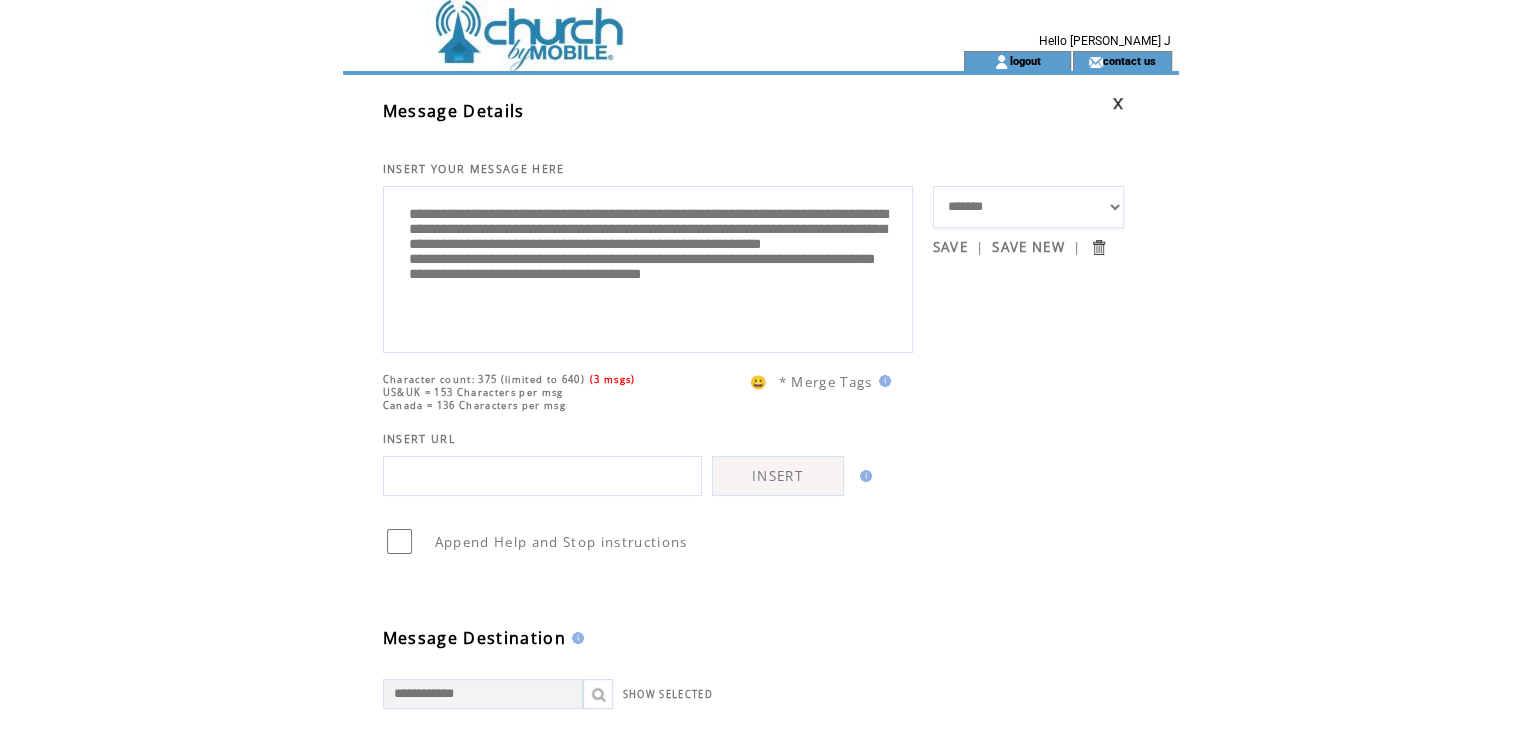 scroll, scrollTop: 20, scrollLeft: 0, axis: vertical 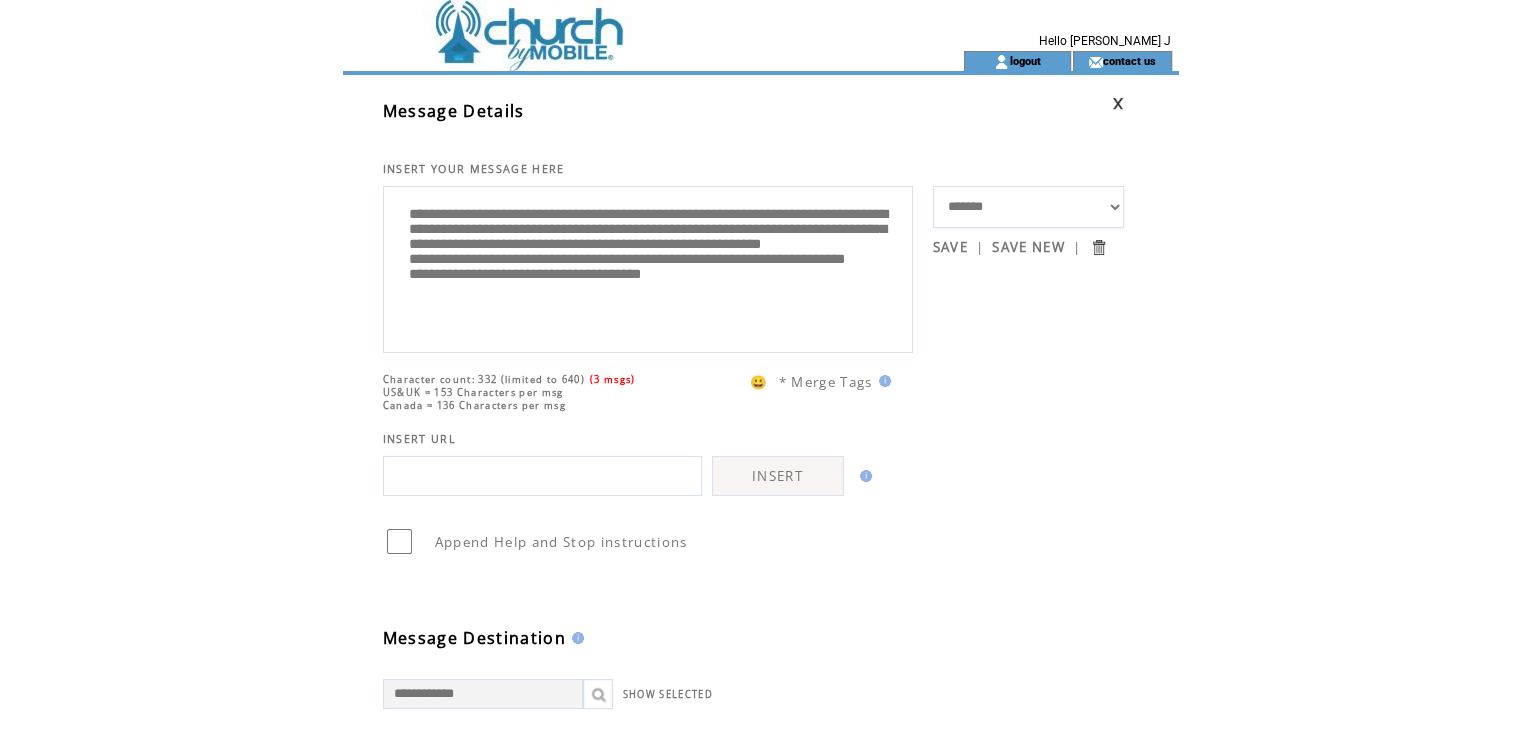 paste on "**********" 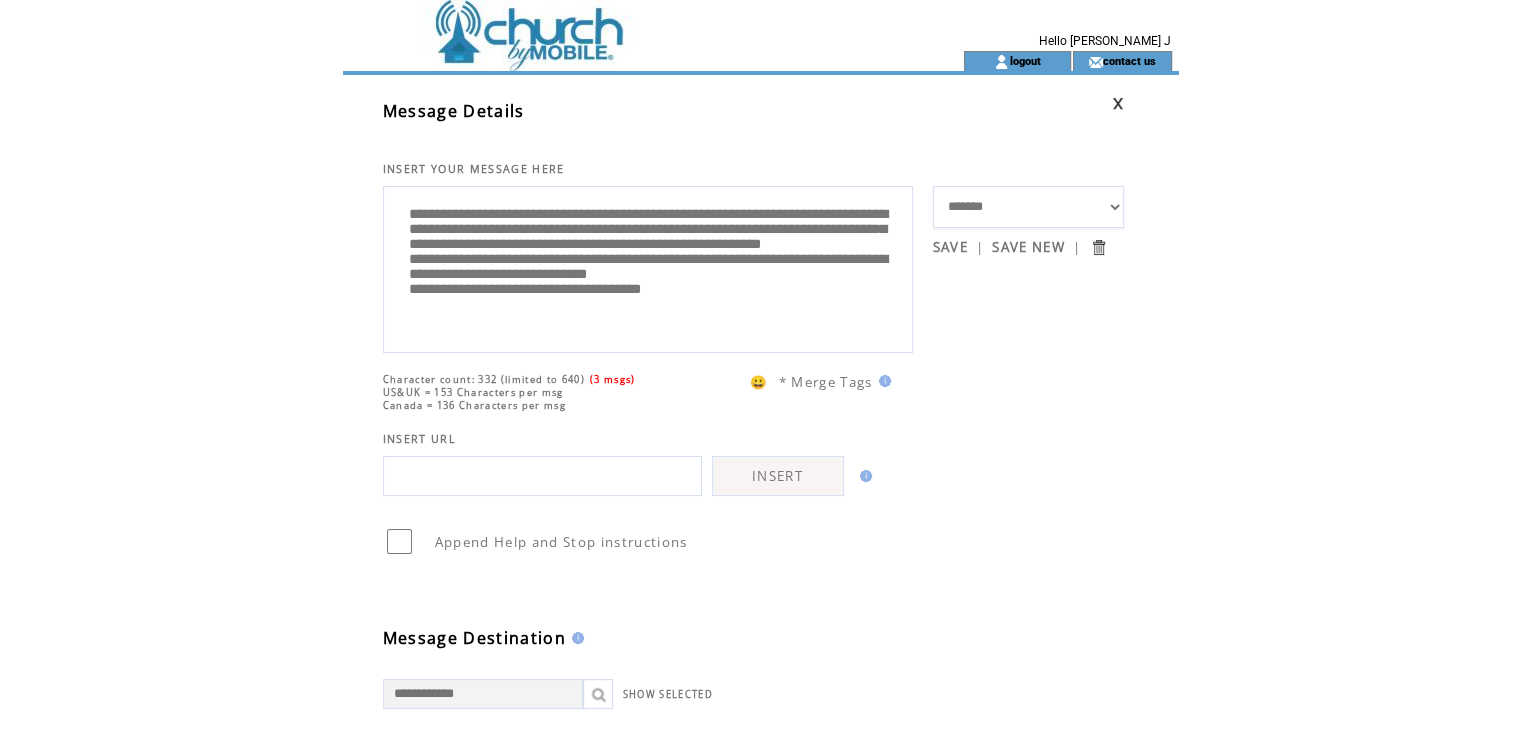 scroll, scrollTop: 40, scrollLeft: 0, axis: vertical 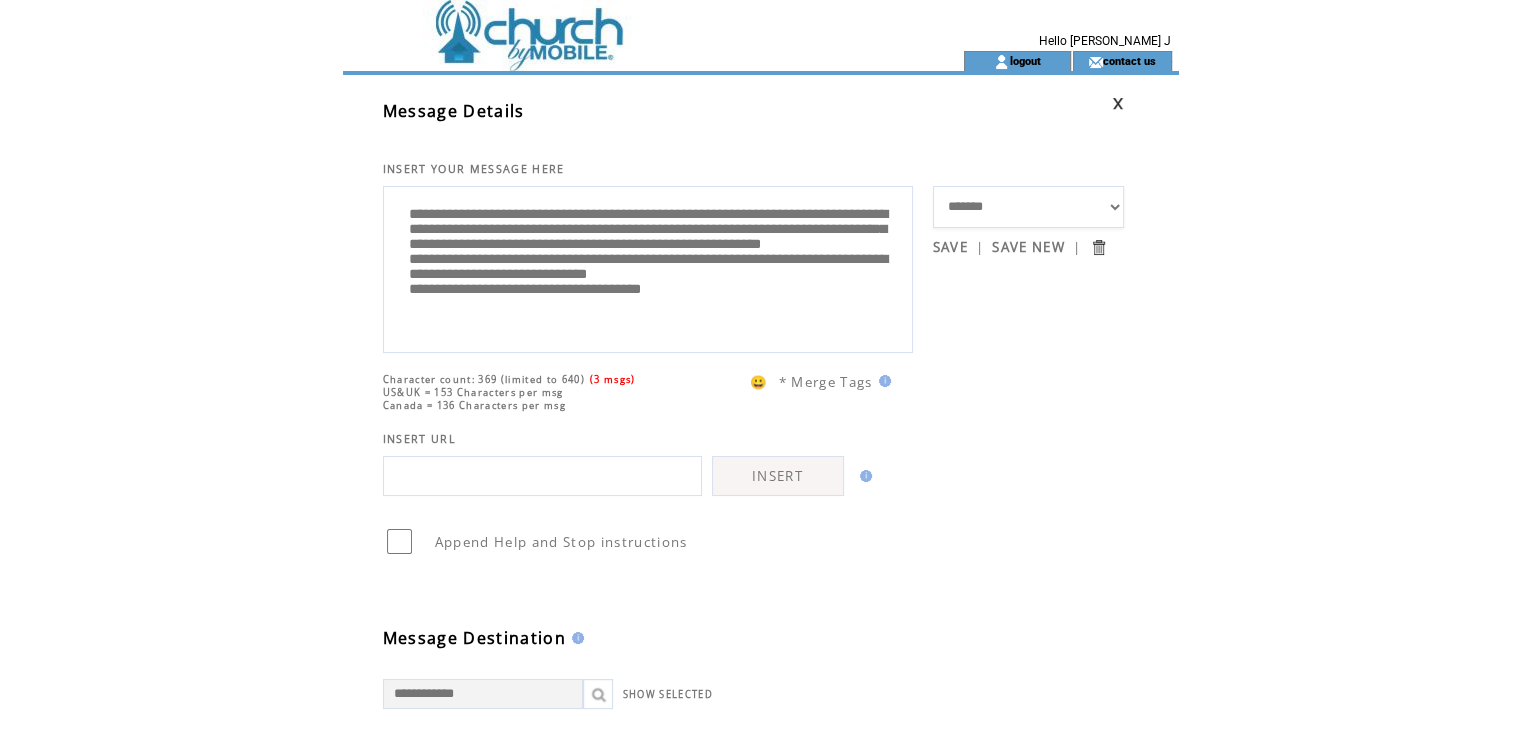 click on "**********" at bounding box center [648, 267] 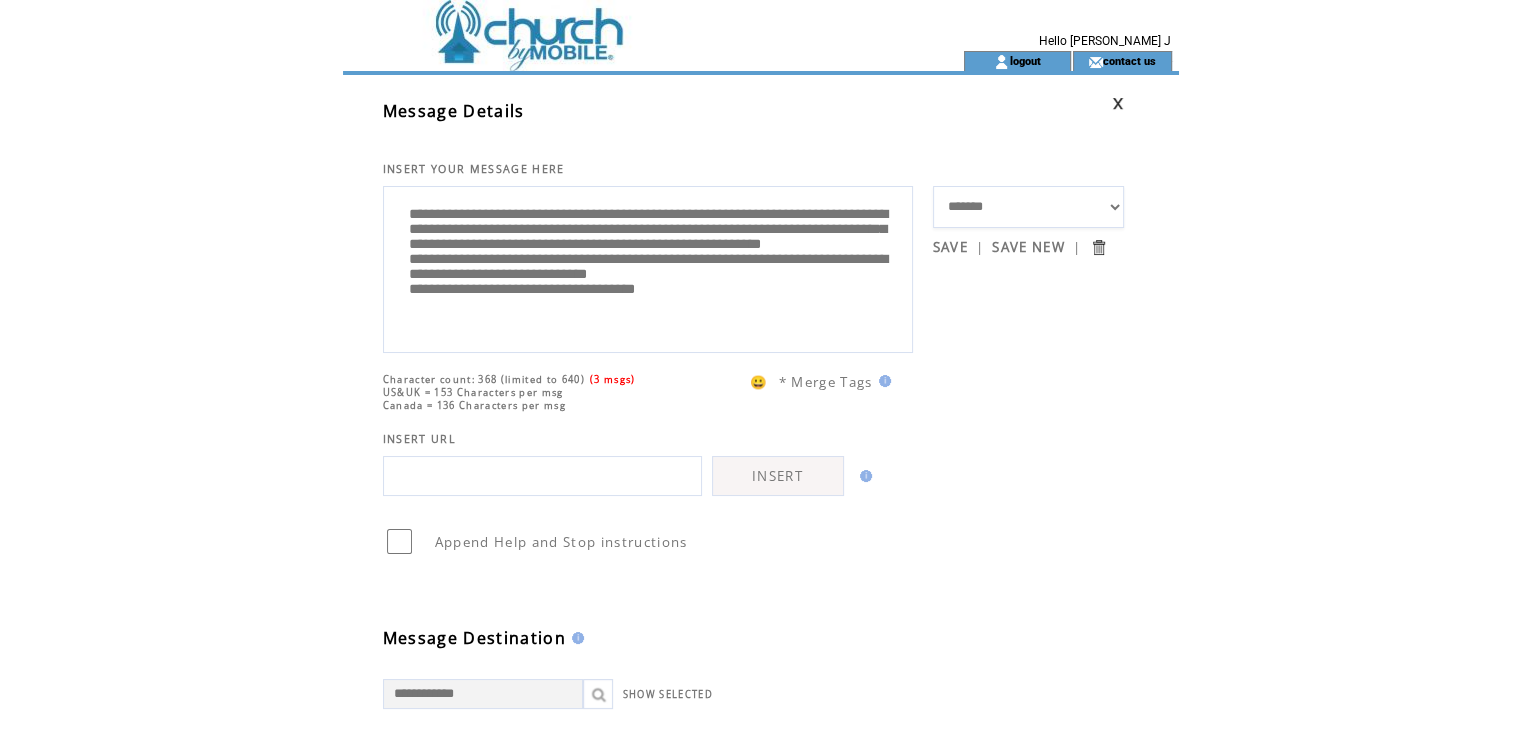 click on "**********" at bounding box center (648, 267) 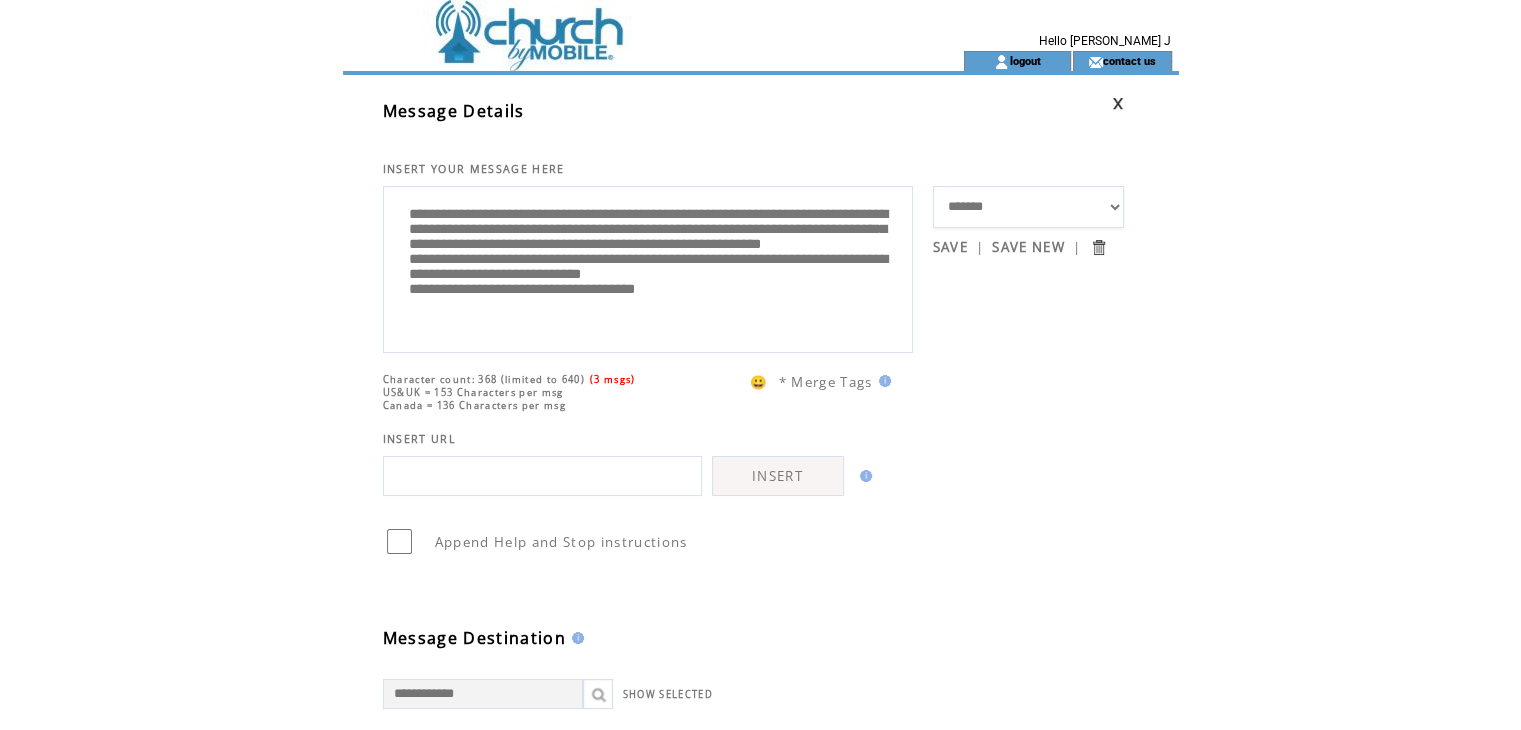 scroll, scrollTop: 20, scrollLeft: 0, axis: vertical 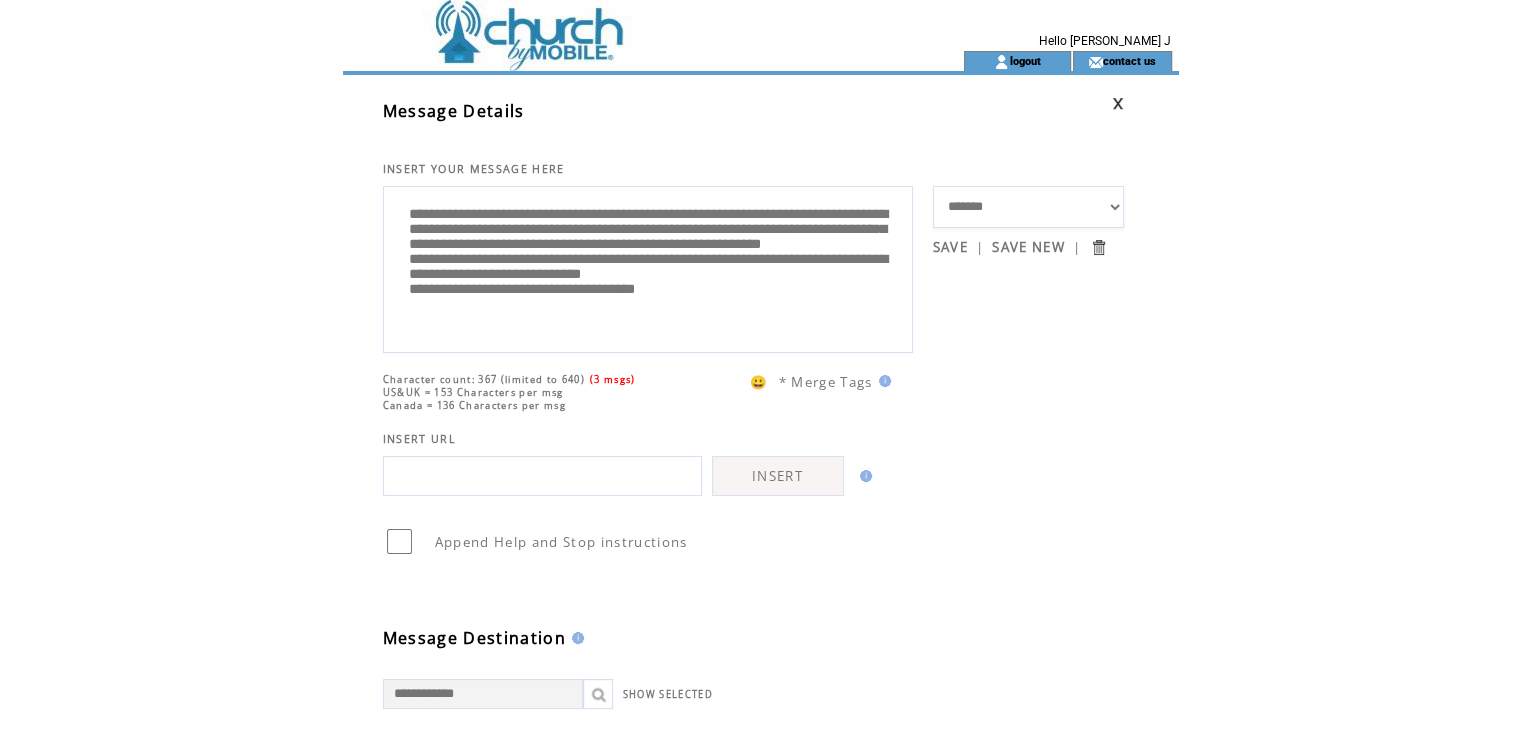 type on "**********" 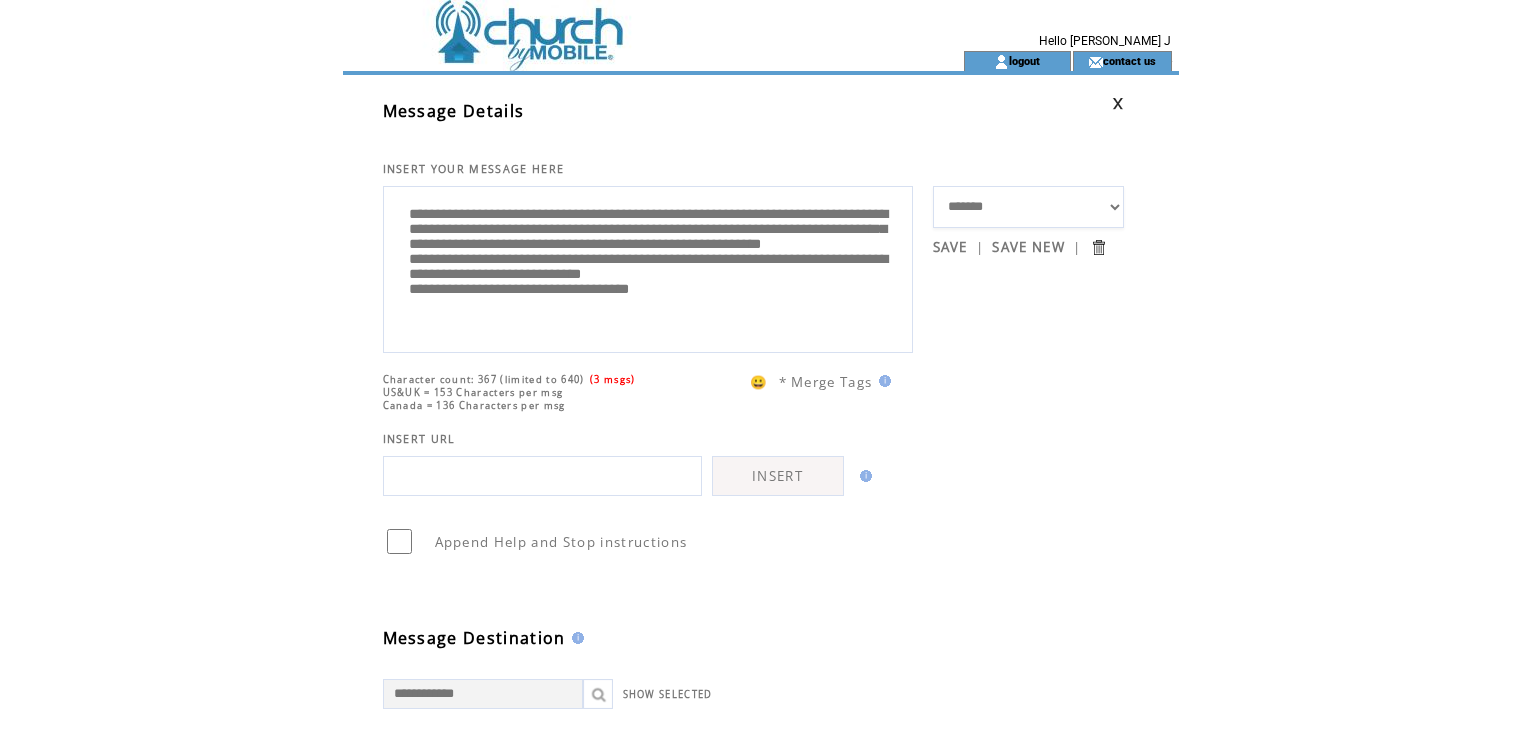 scroll, scrollTop: 0, scrollLeft: 0, axis: both 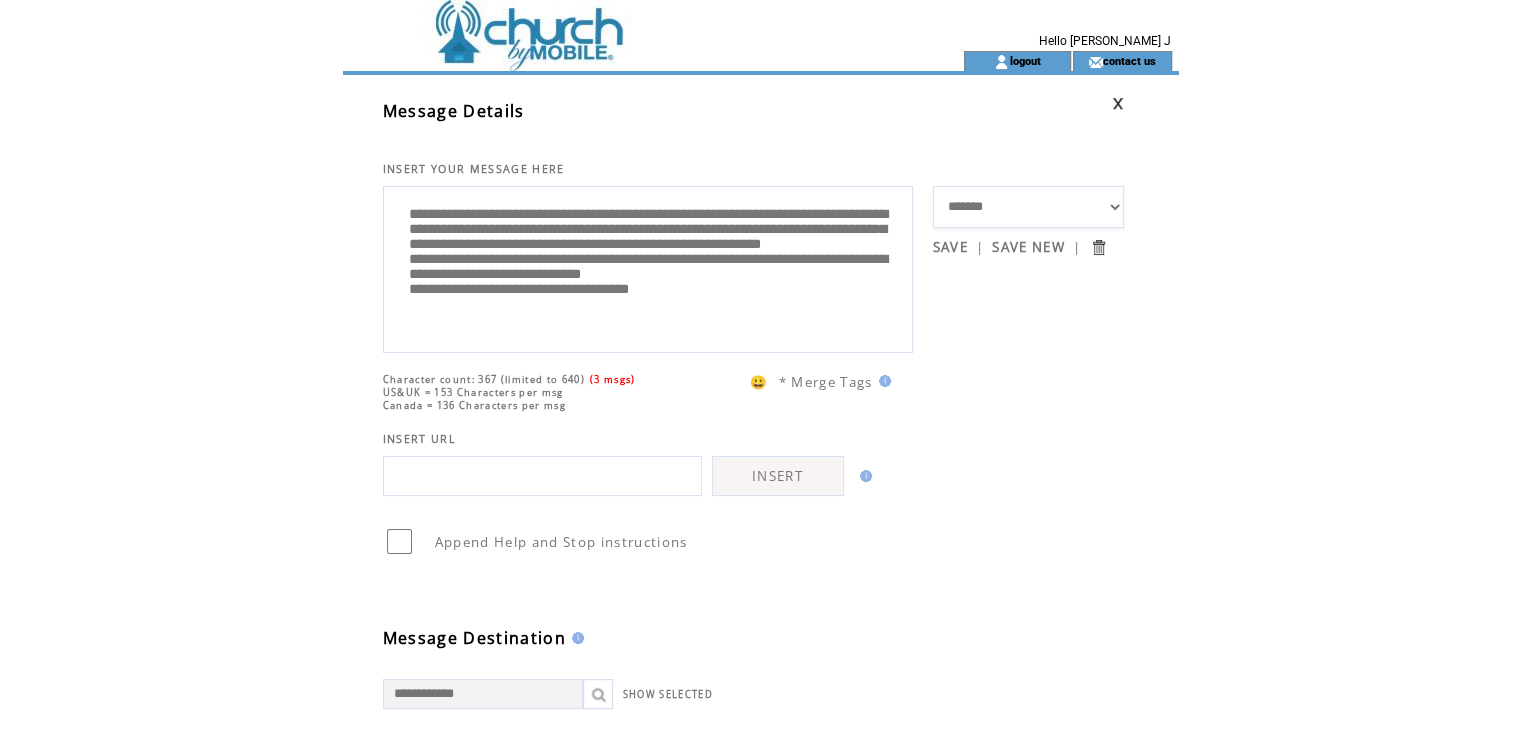 drag, startPoint x: 820, startPoint y: 281, endPoint x: 496, endPoint y: 281, distance: 324 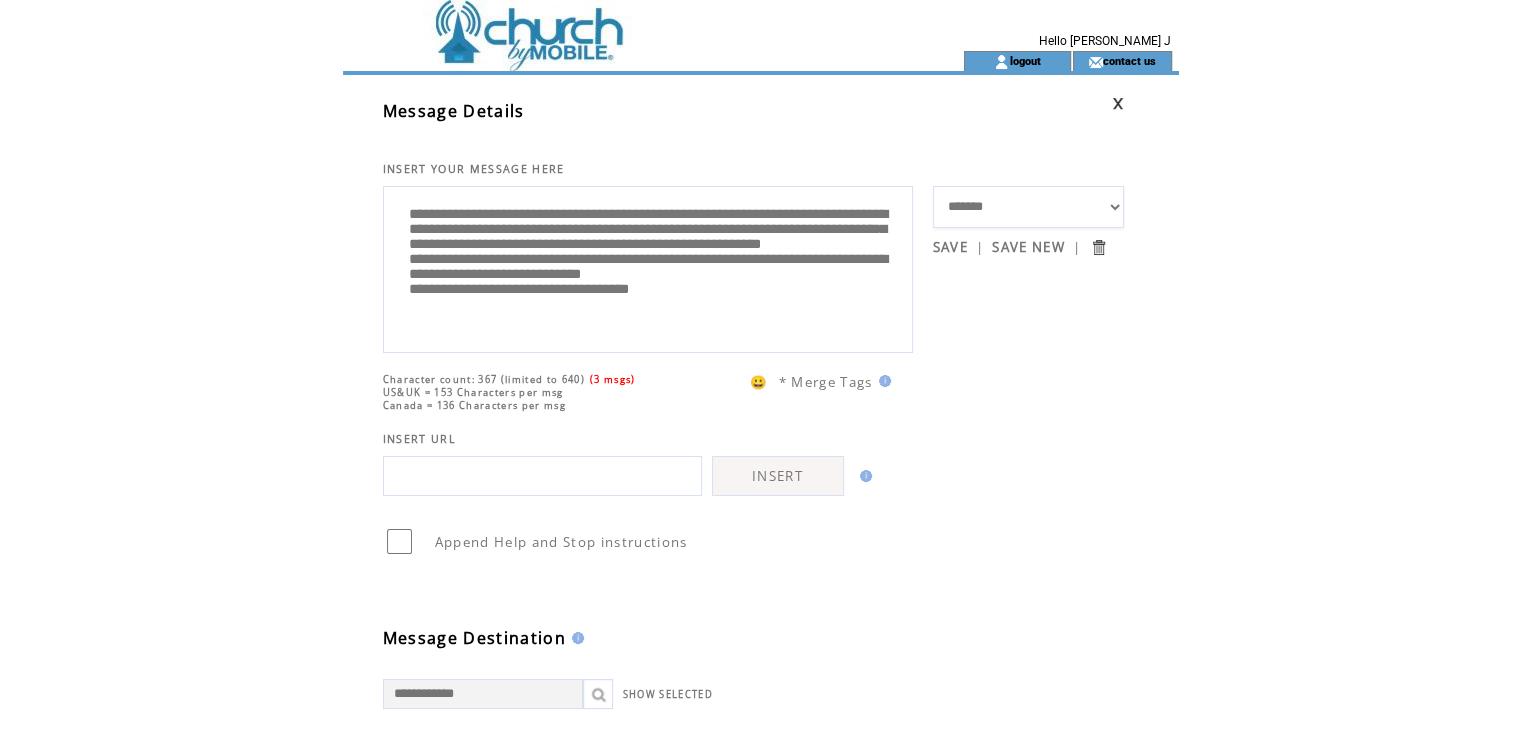 click on "**********" at bounding box center (648, 267) 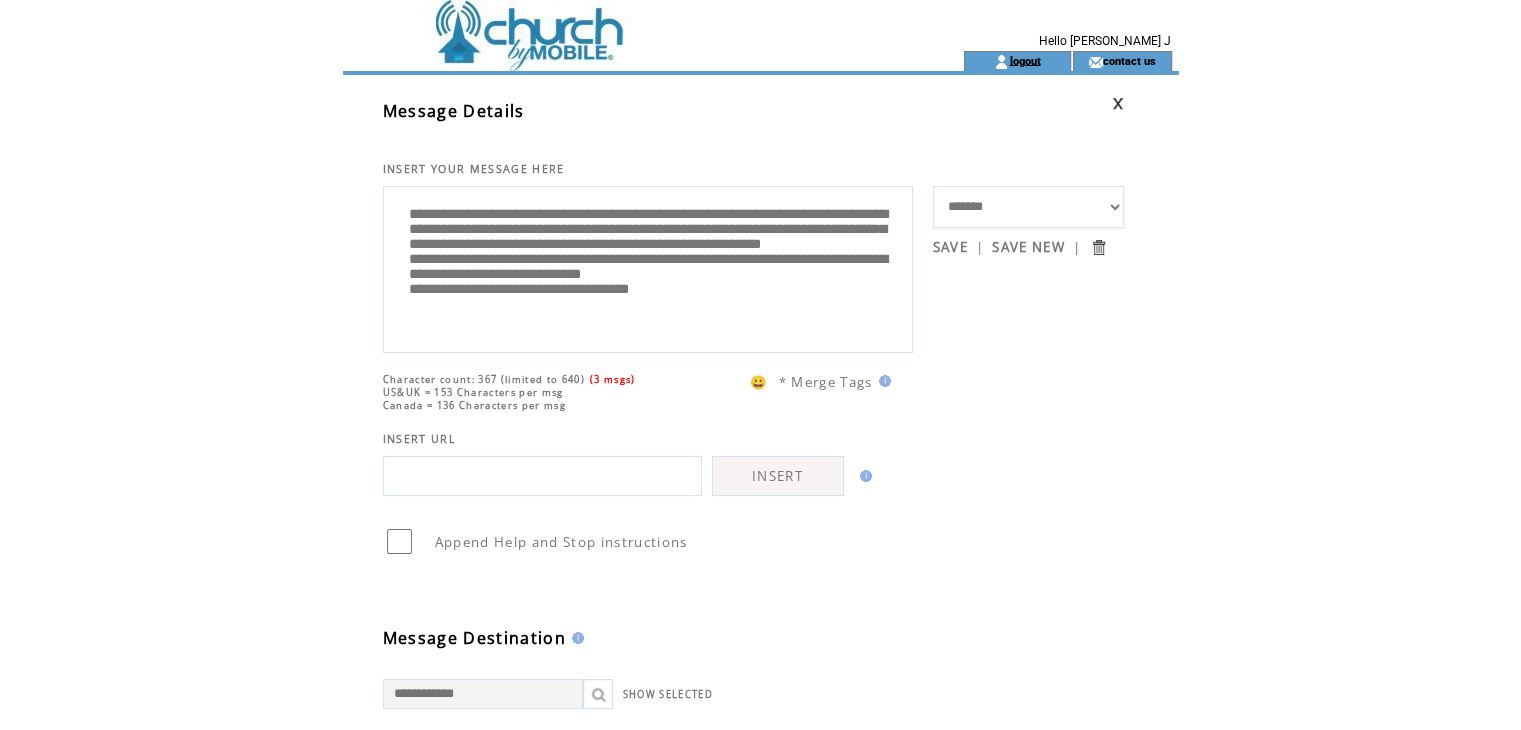 click on "logout" at bounding box center (1024, 60) 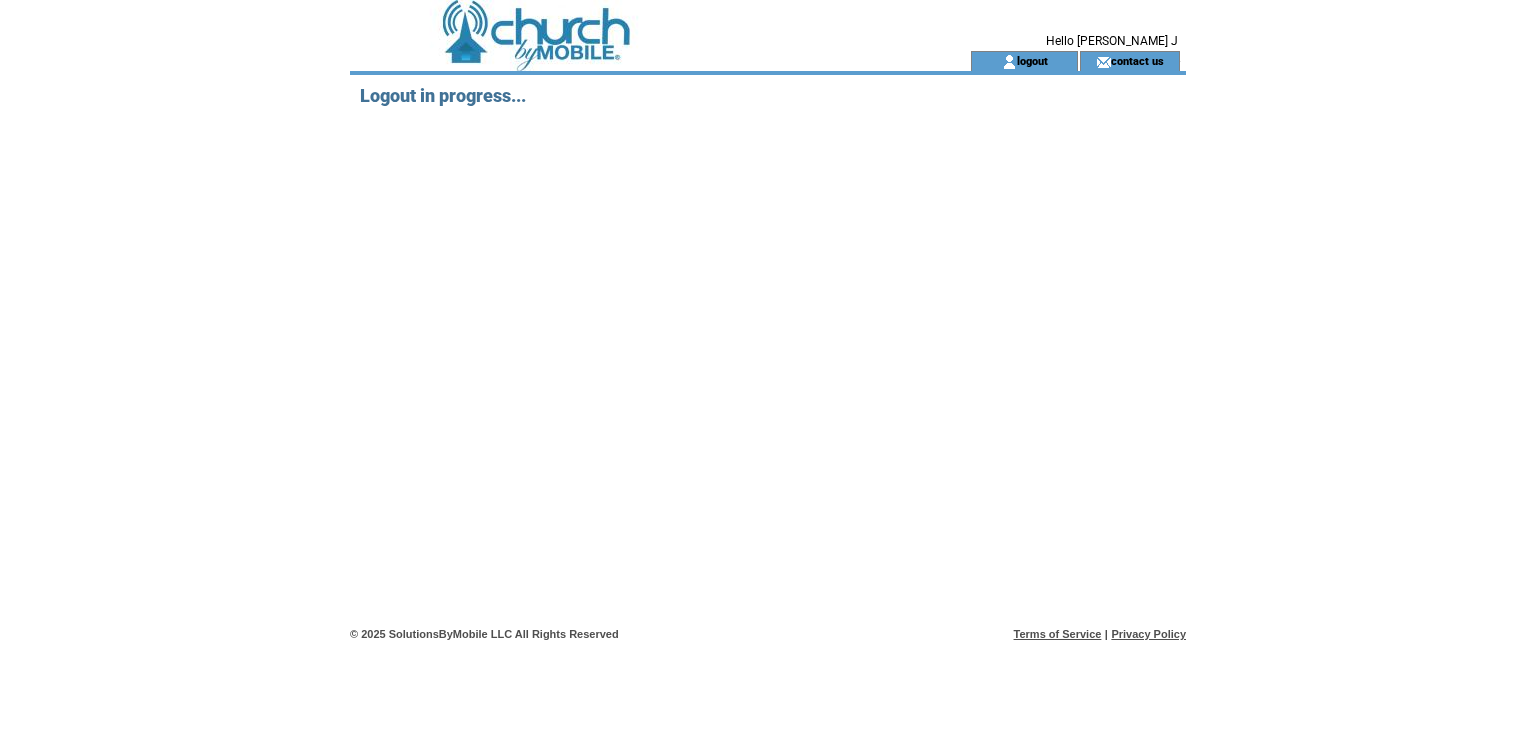 scroll, scrollTop: 0, scrollLeft: 0, axis: both 